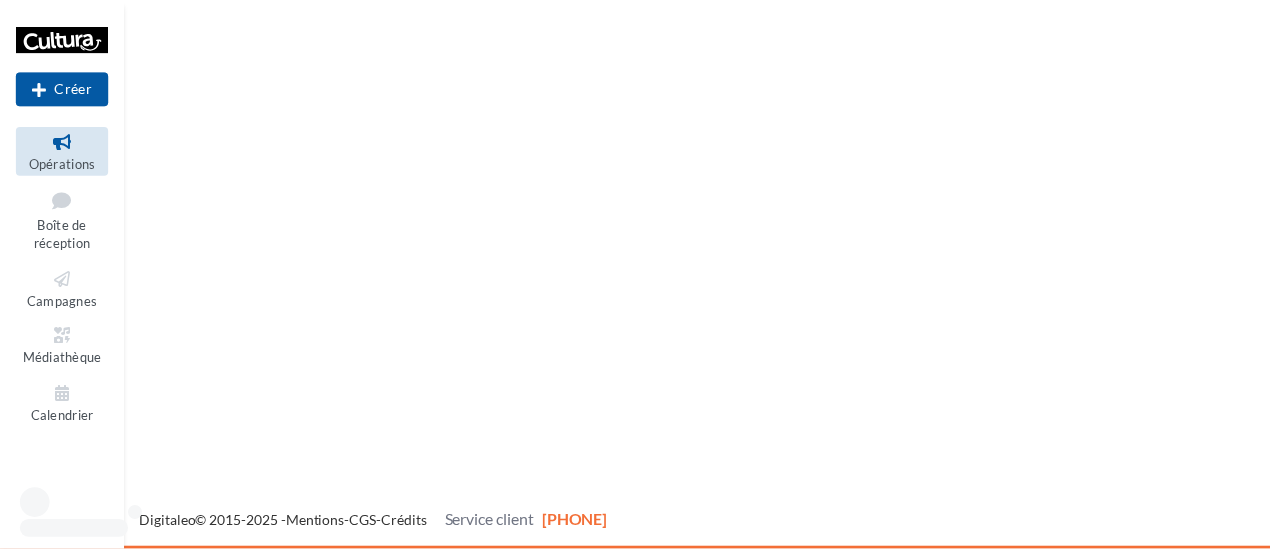scroll, scrollTop: 0, scrollLeft: 0, axis: both 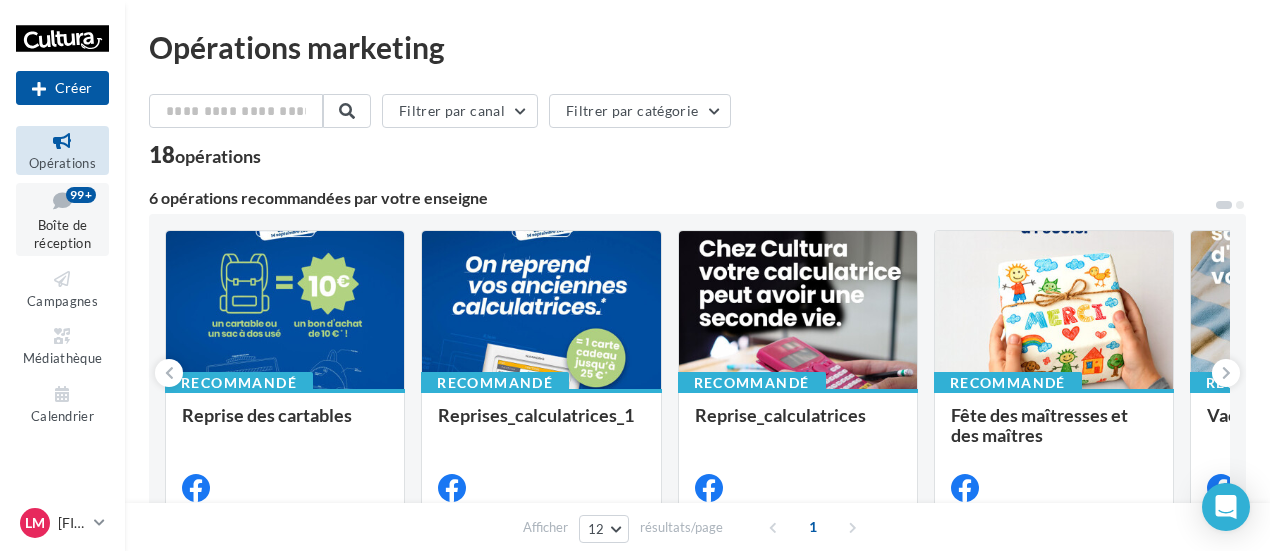 click on "Boîte de réception" at bounding box center (62, 234) 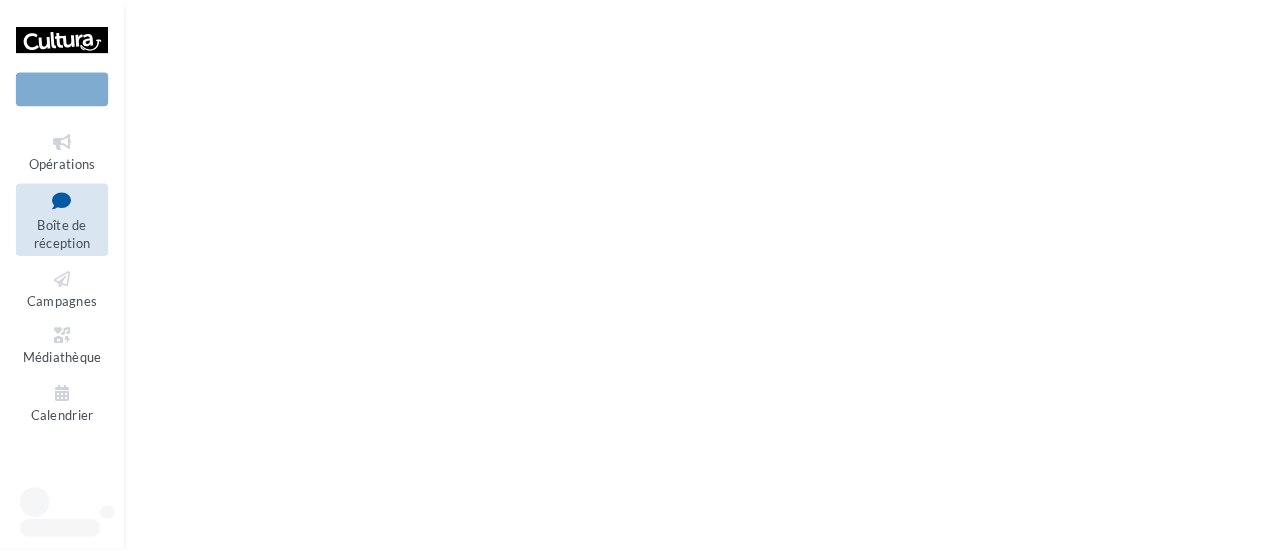 scroll, scrollTop: 0, scrollLeft: 0, axis: both 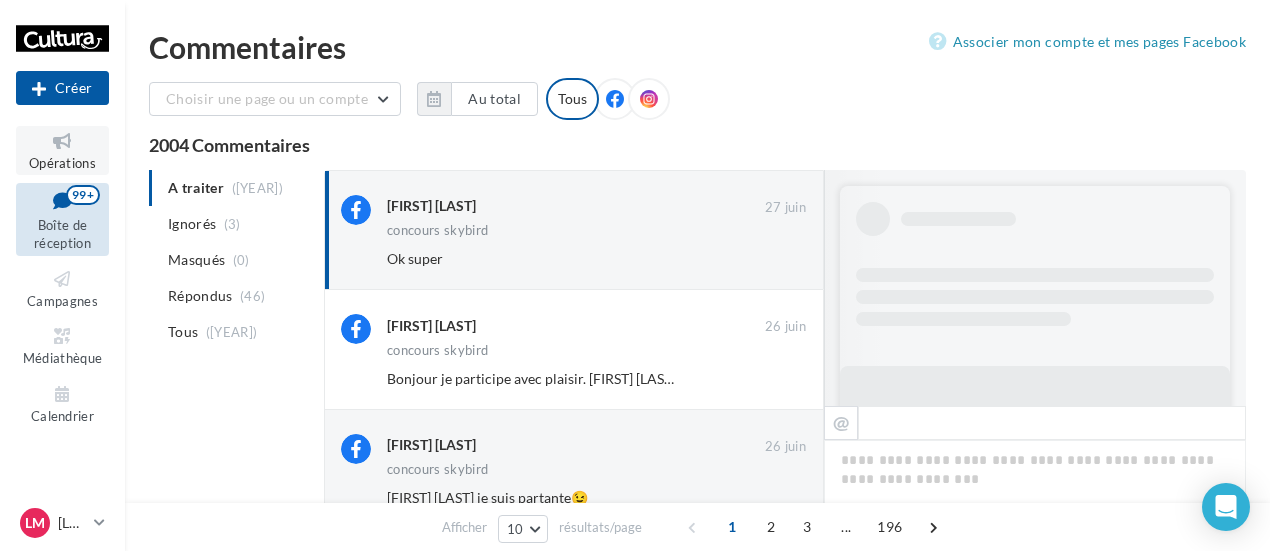 click on "Opérations" at bounding box center (62, 163) 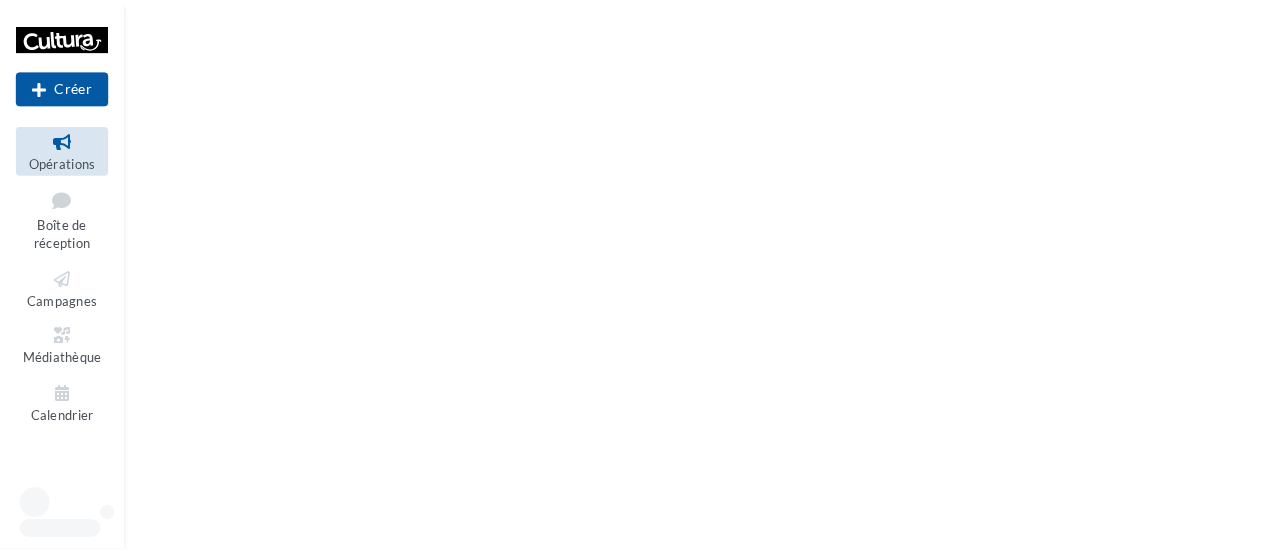 scroll, scrollTop: 0, scrollLeft: 0, axis: both 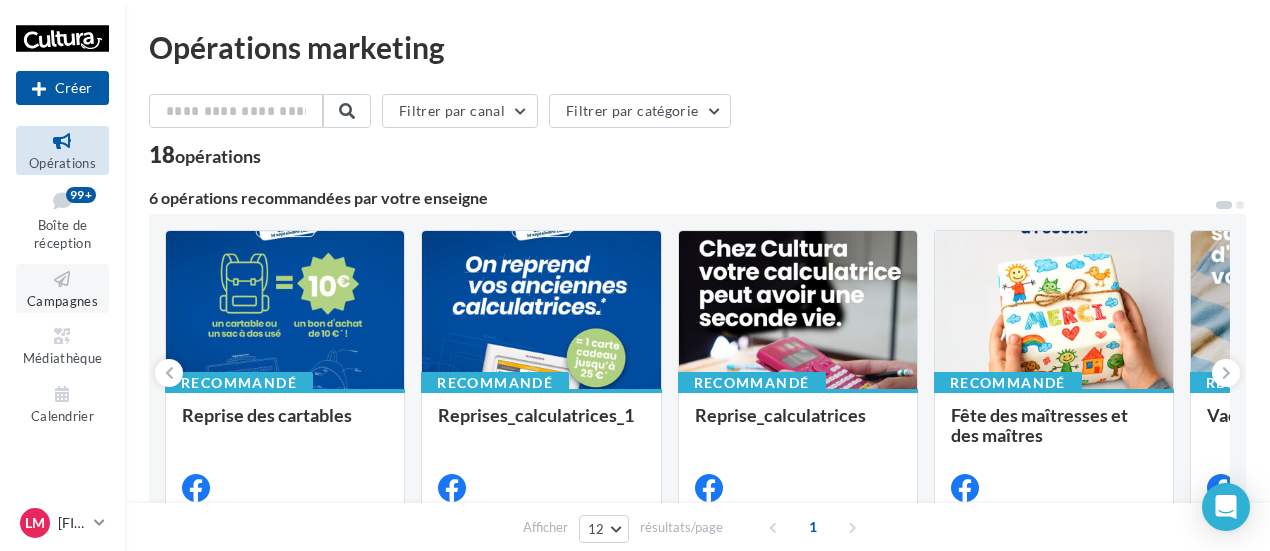 click at bounding box center [62, 279] 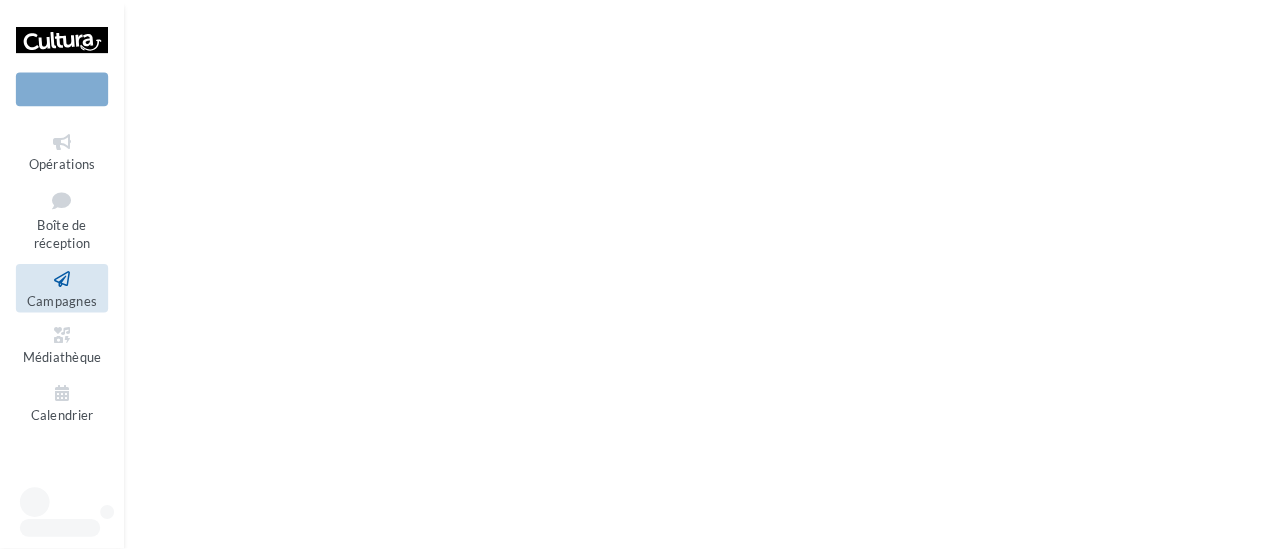 scroll, scrollTop: 0, scrollLeft: 0, axis: both 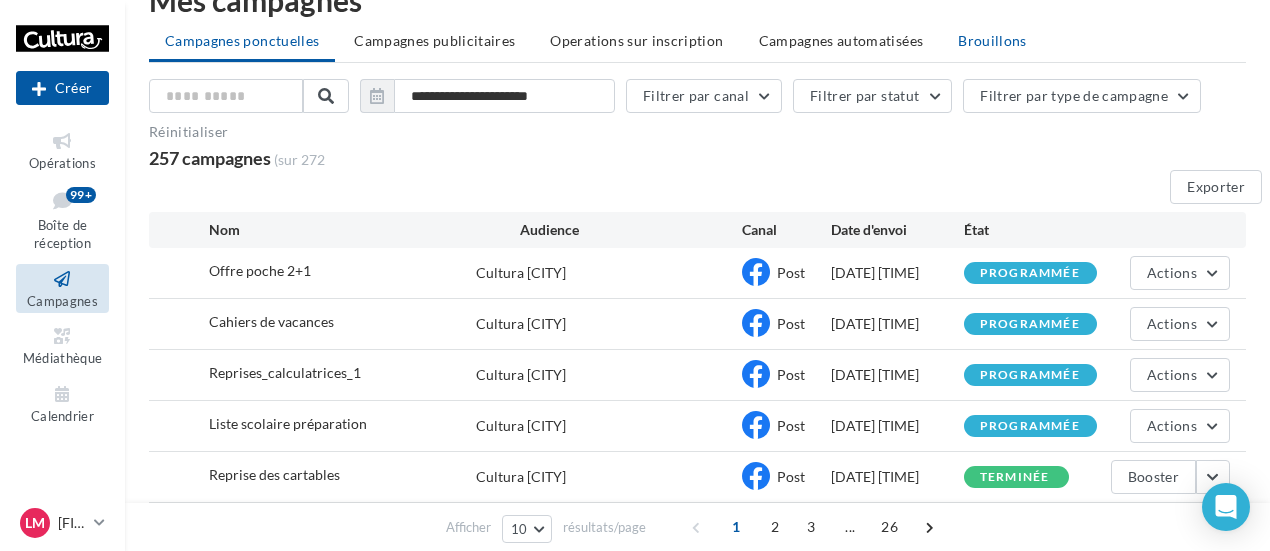 click on "Brouillons" at bounding box center (242, 40) 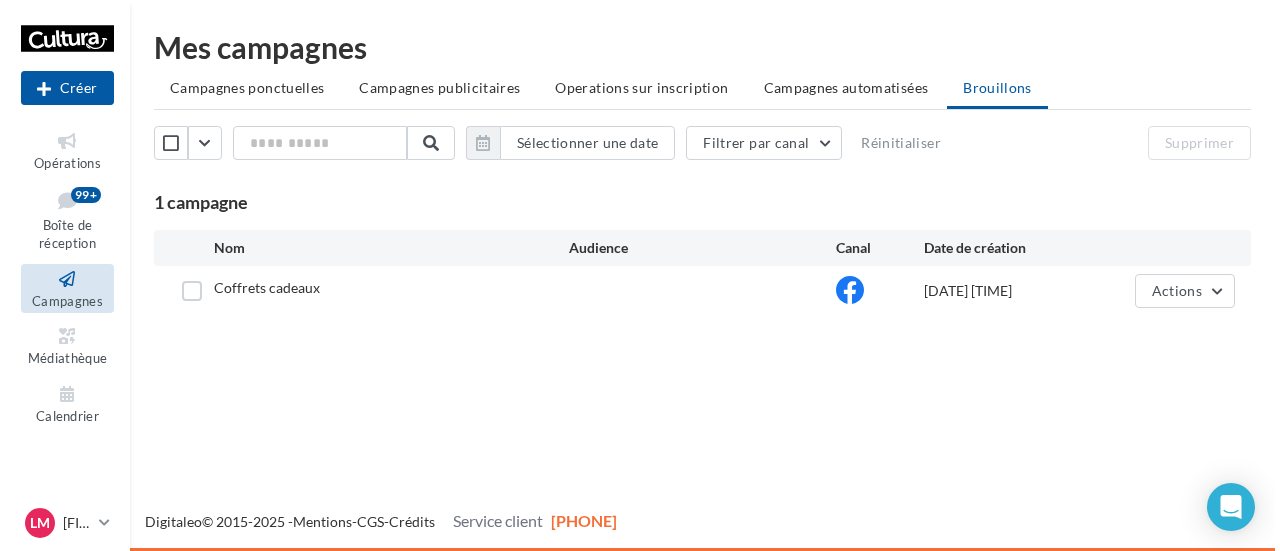 scroll, scrollTop: 0, scrollLeft: 0, axis: both 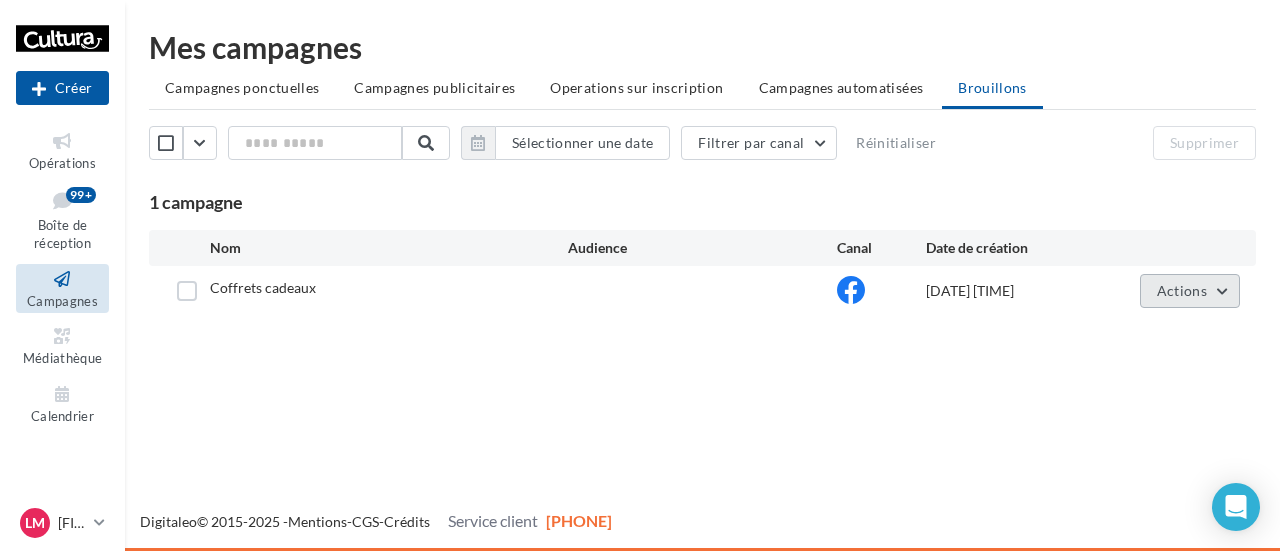 click on "Actions" at bounding box center [1182, 290] 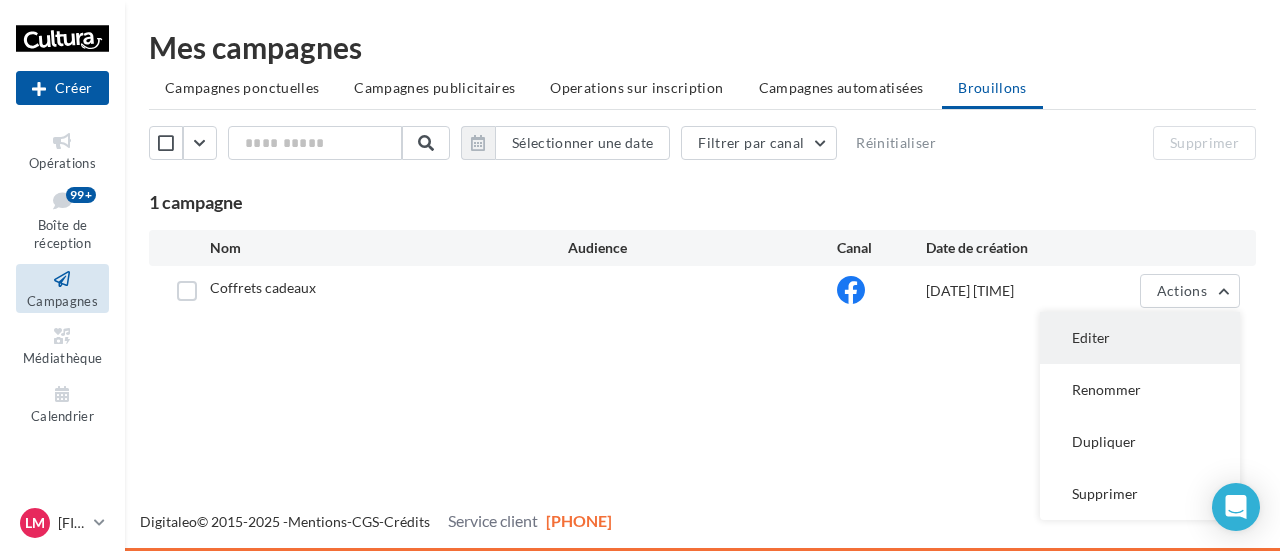click on "Editer" at bounding box center [1140, 338] 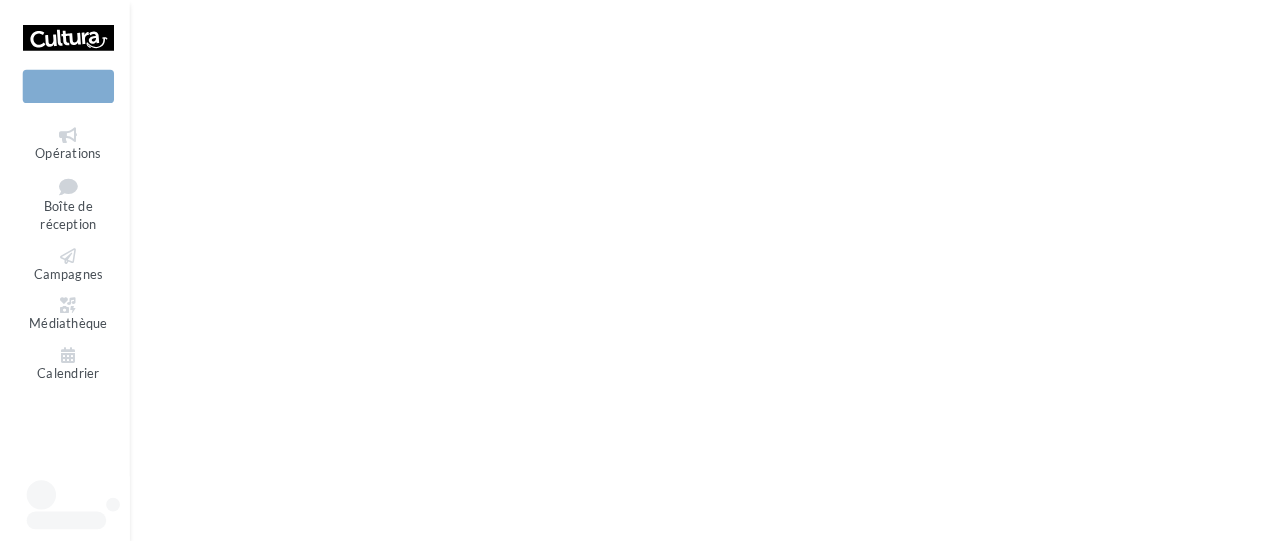scroll, scrollTop: 0, scrollLeft: 0, axis: both 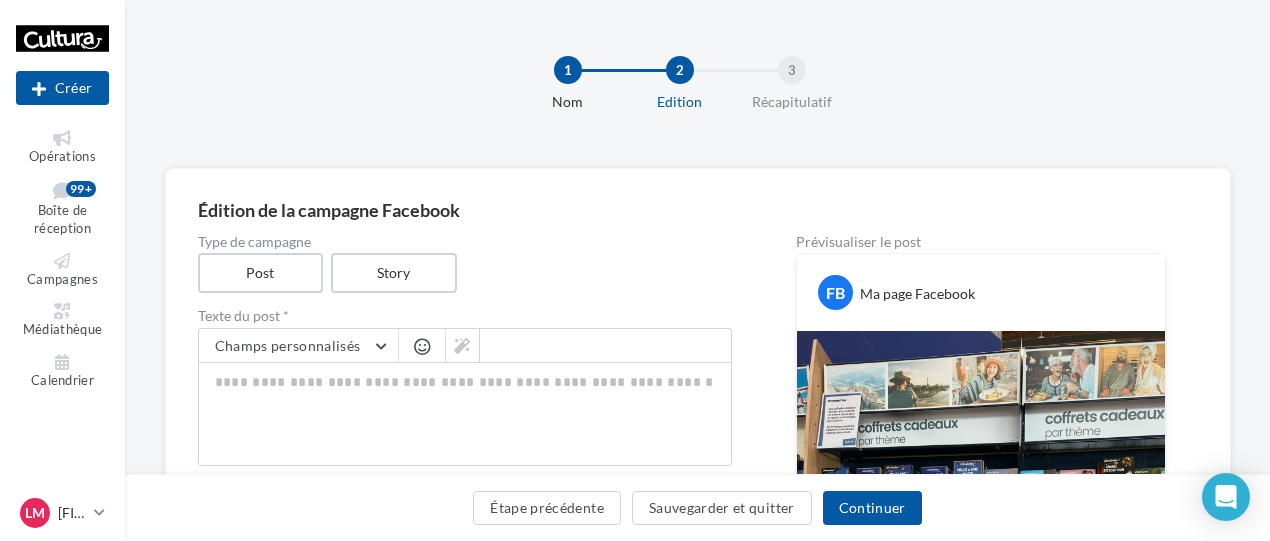 drag, startPoint x: 0, startPoint y: 0, endPoint x: 708, endPoint y: 195, distance: 734.363 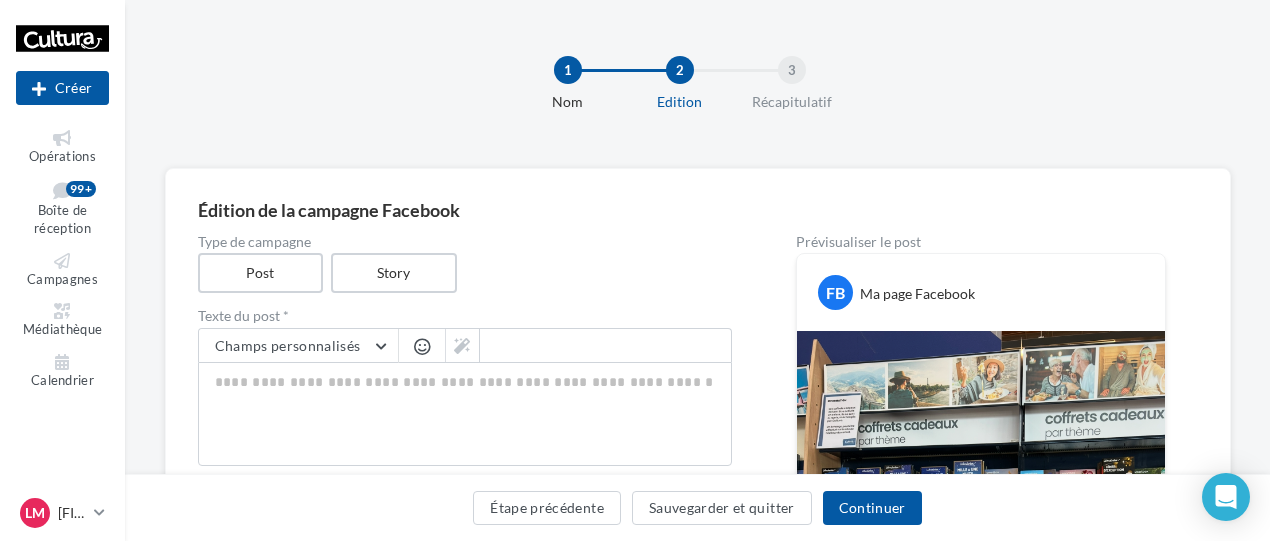 click on "Édition de la campagne Facebook
Type de campagne
Post
Story
Texte du post
*     Champs personnalisés         Adresse de l'entreprise     Nom de l'entreprise     Téléphone de l'entreprise     Site internet de l'entreprise     Signature de l'entreprise     Code Postal     Ville                                        Type de média
Visuel   Lien   GIF   Vidéo
Images du post
IMG_4970
Ajouter une image     Format: png, jpg
Prévisualiser le post
FB
Ma page Facebook
La prévisualisation est non-contractuelle" at bounding box center [698, 524] 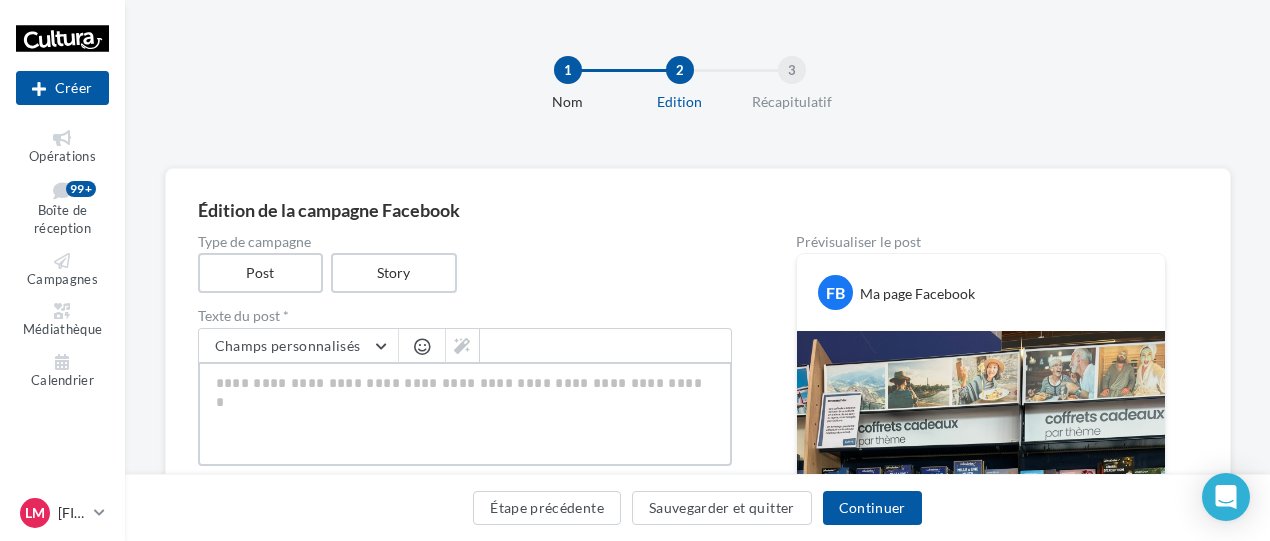click at bounding box center [465, 414] 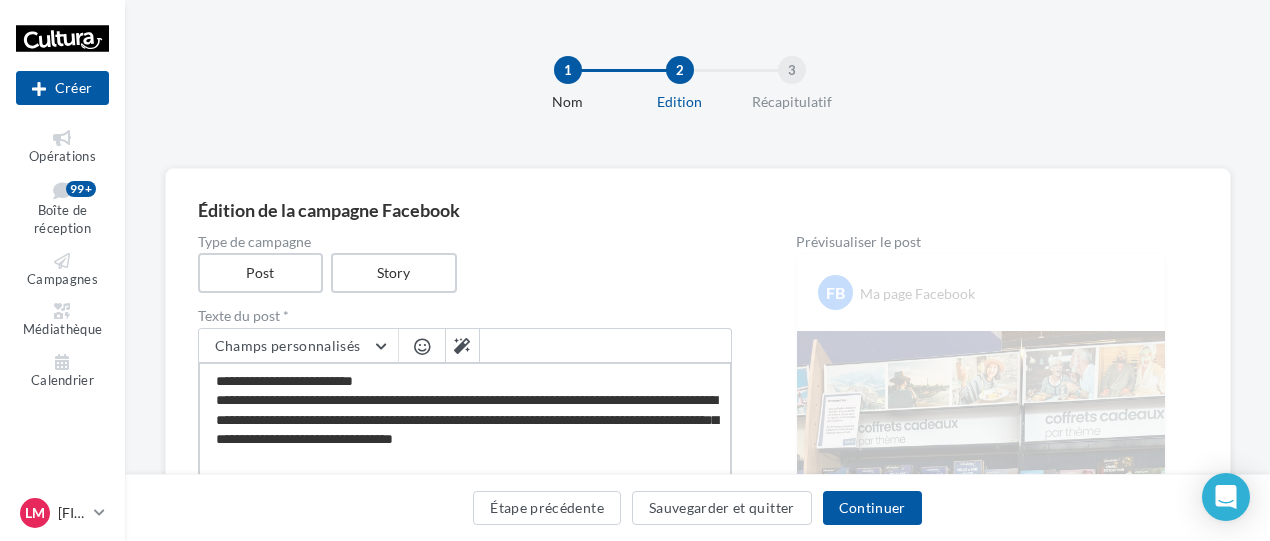 scroll, scrollTop: 30, scrollLeft: 0, axis: vertical 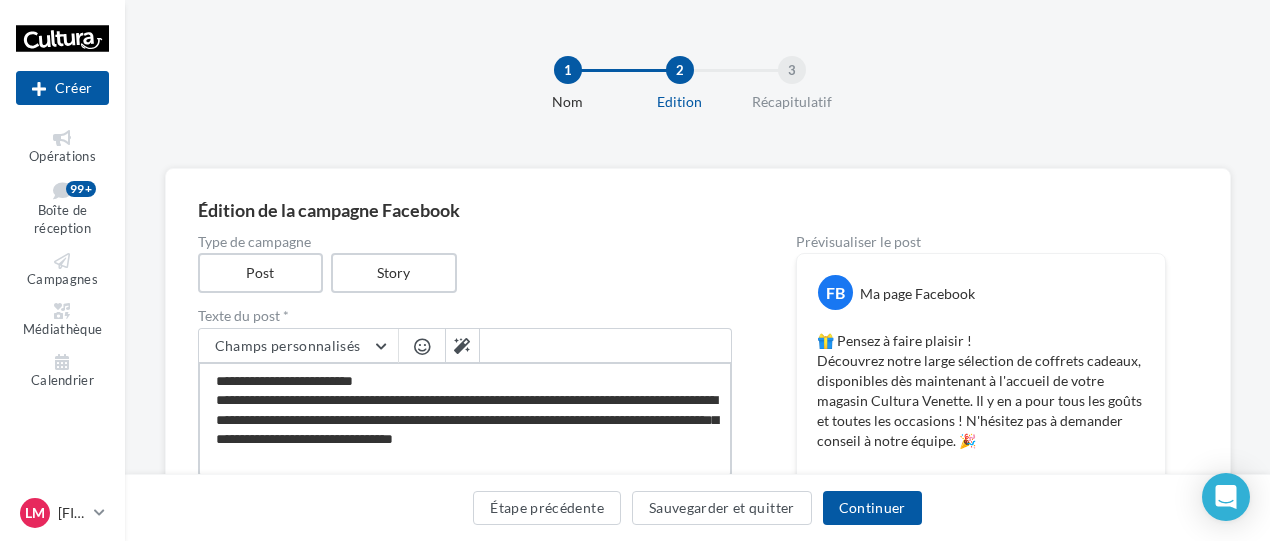 click on "**********" at bounding box center [465, 419] 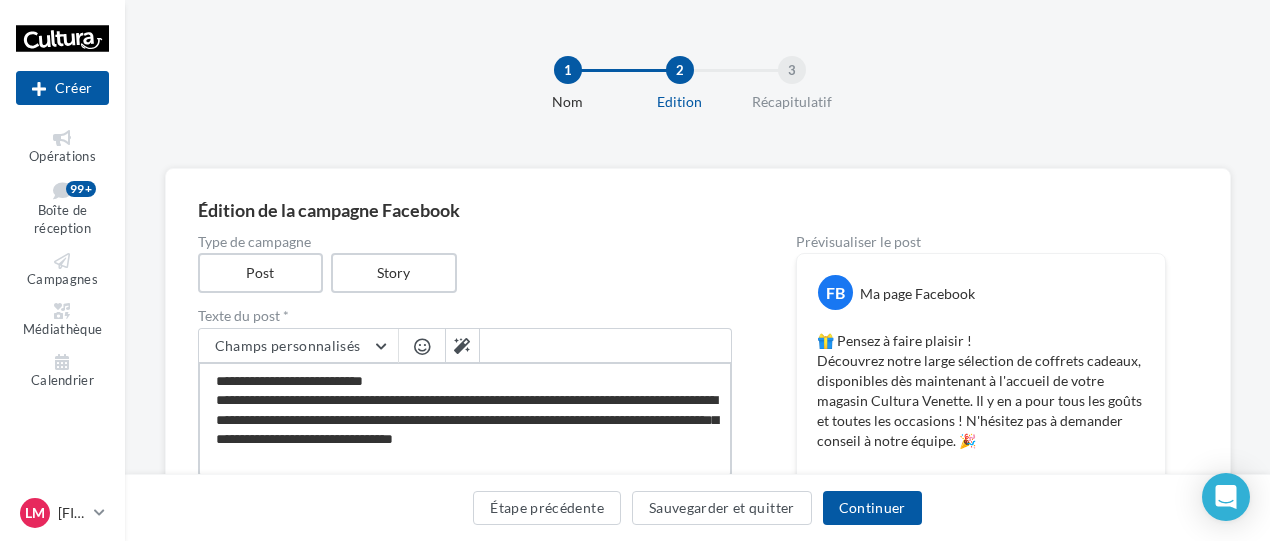click on "**********" at bounding box center [465, 419] 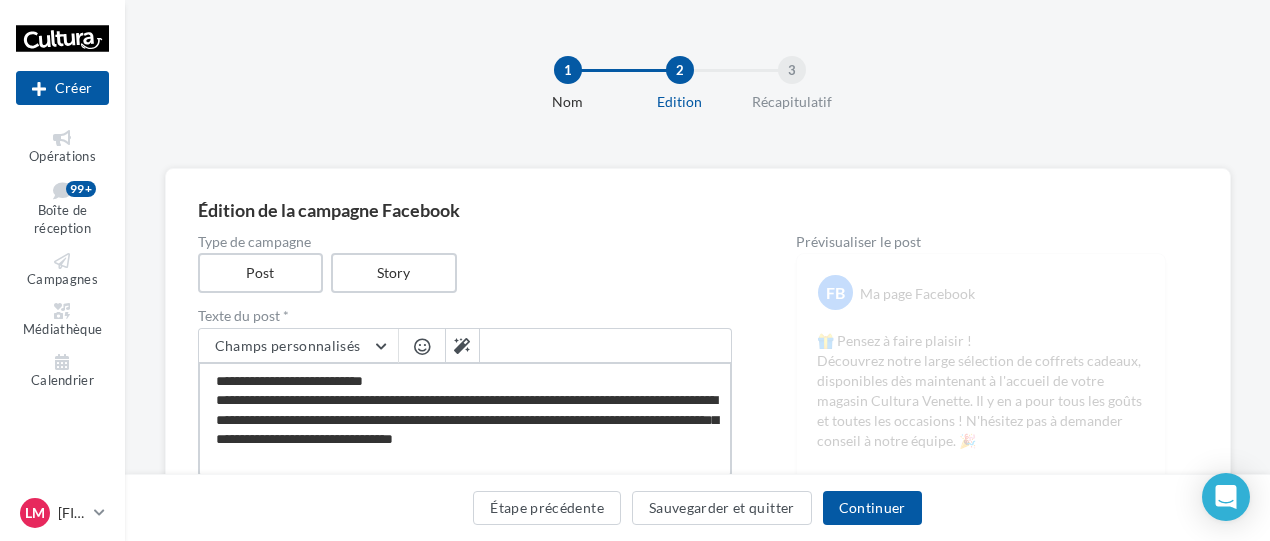 click on "**********" at bounding box center (465, 419) 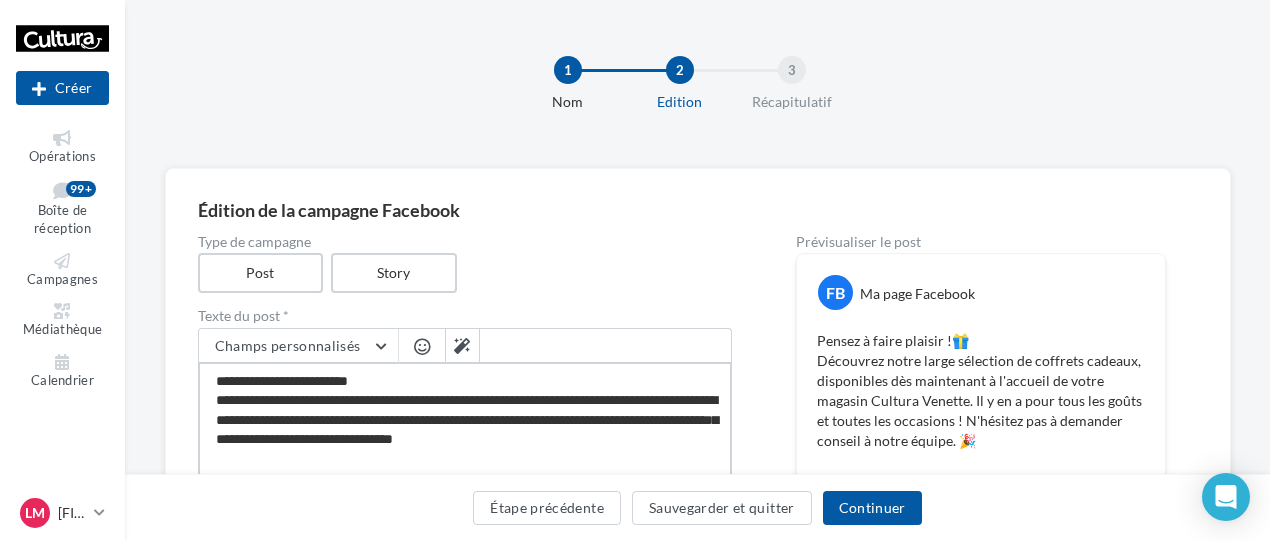 click on "**********" at bounding box center [465, 419] 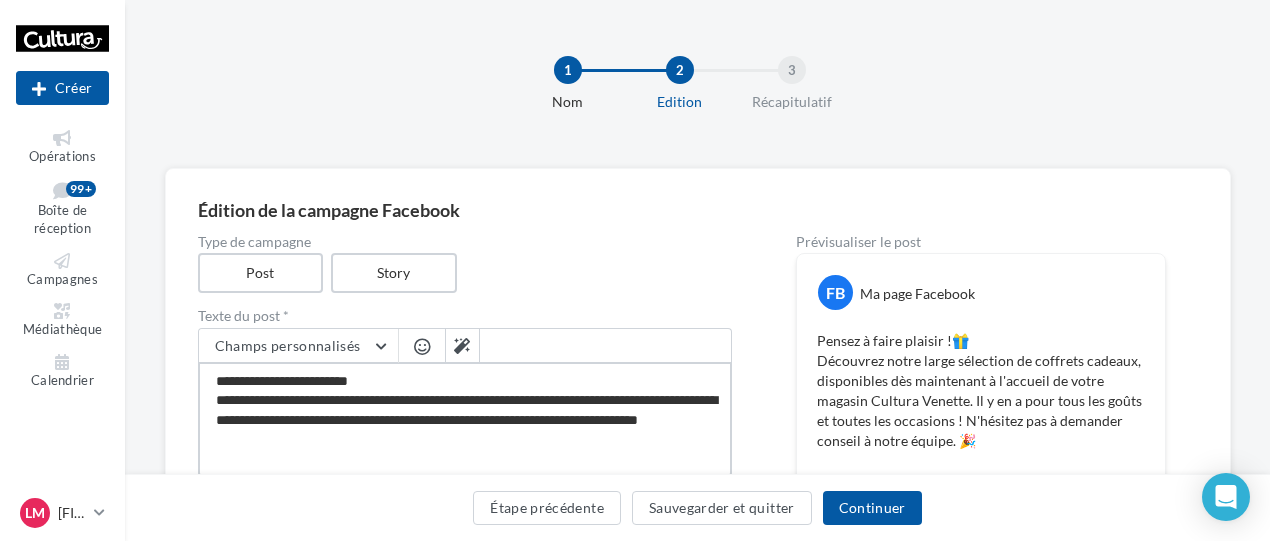 click on "**********" at bounding box center [465, 419] 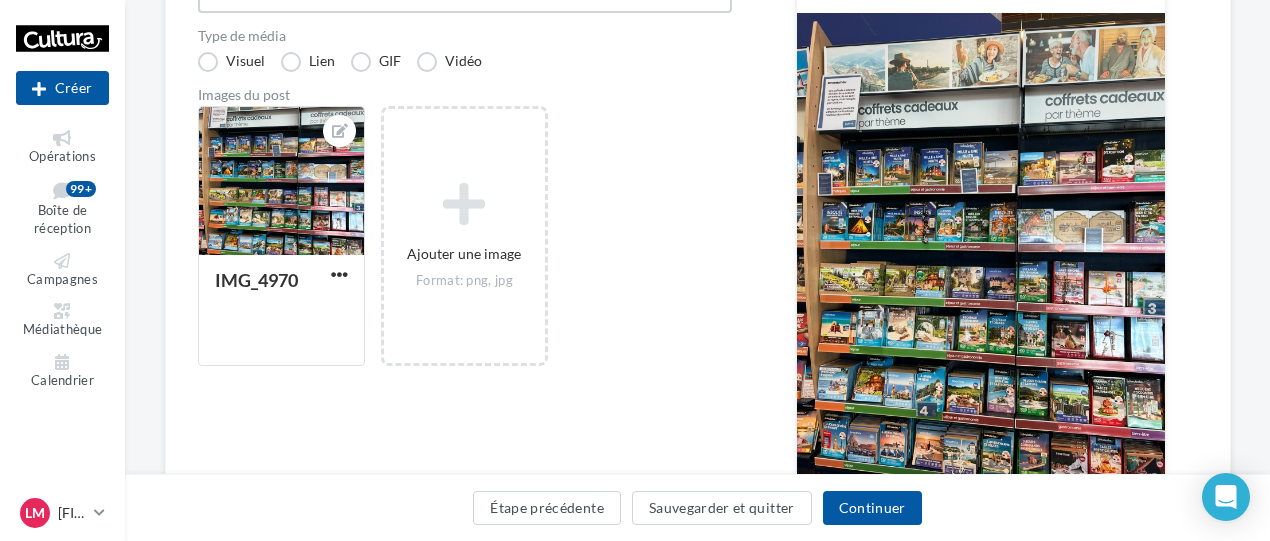 scroll, scrollTop: 457, scrollLeft: 0, axis: vertical 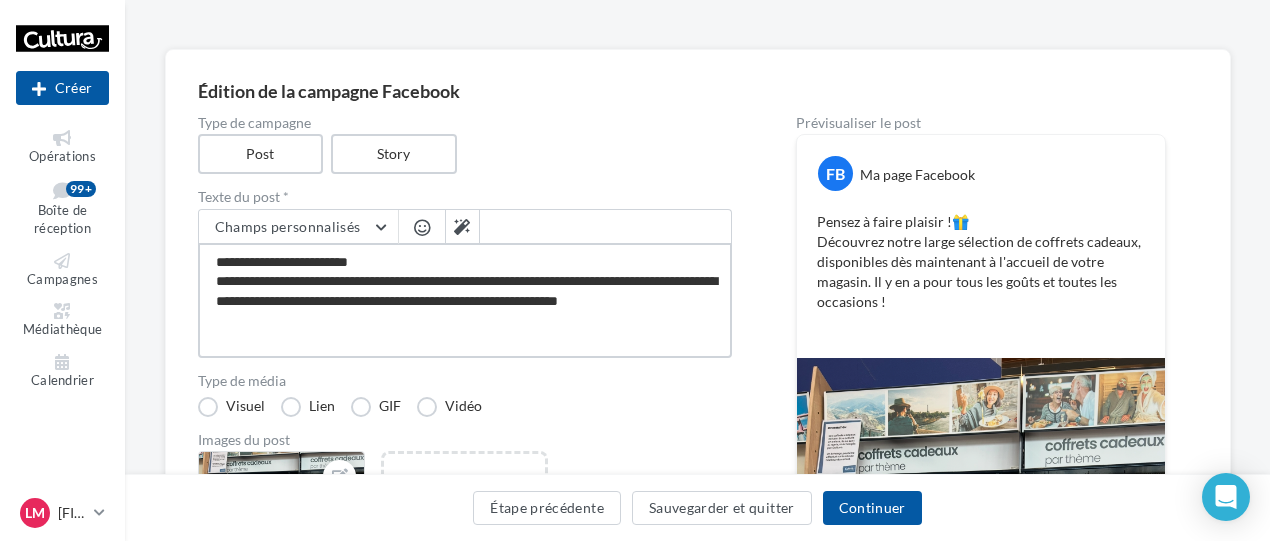 click on "**********" at bounding box center [465, 300] 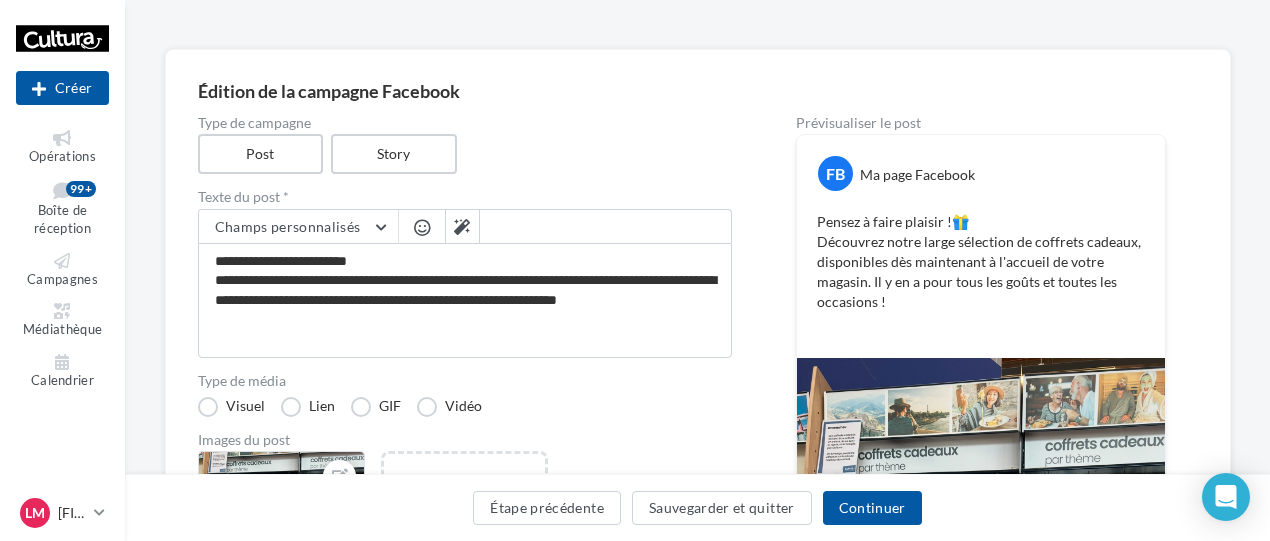 click at bounding box center [422, 227] 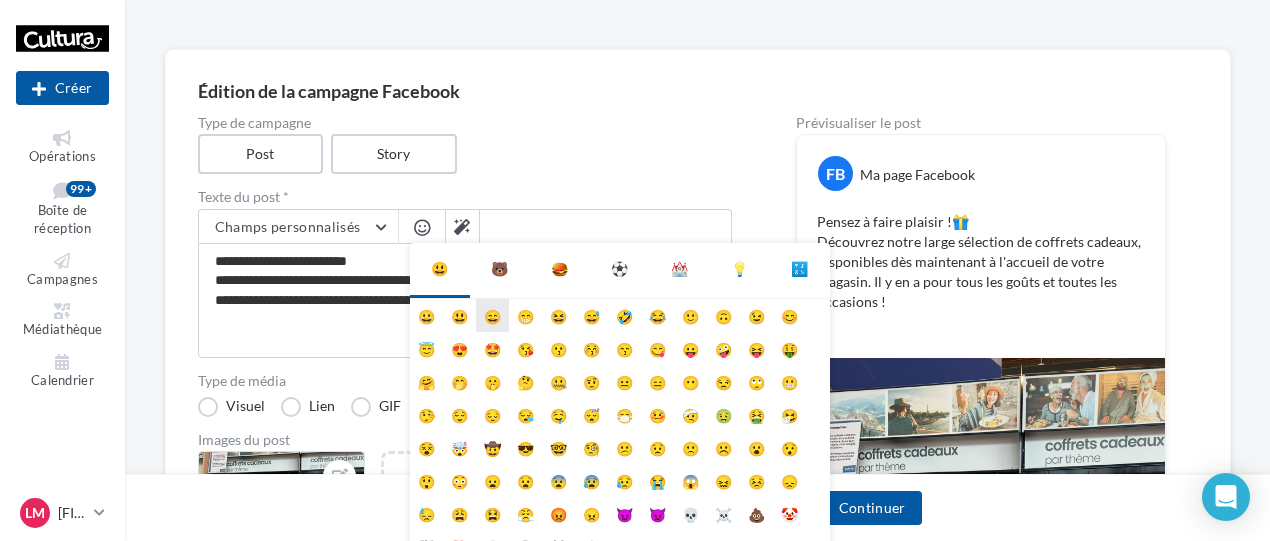 click on "😄" at bounding box center [492, 315] 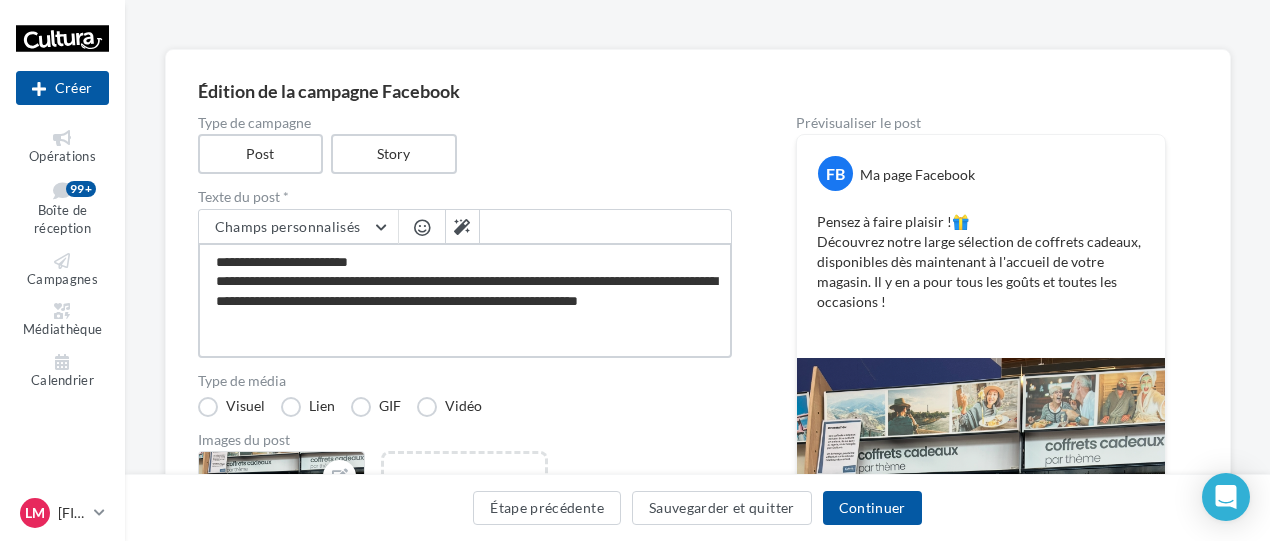 click on "**********" at bounding box center [465, 300] 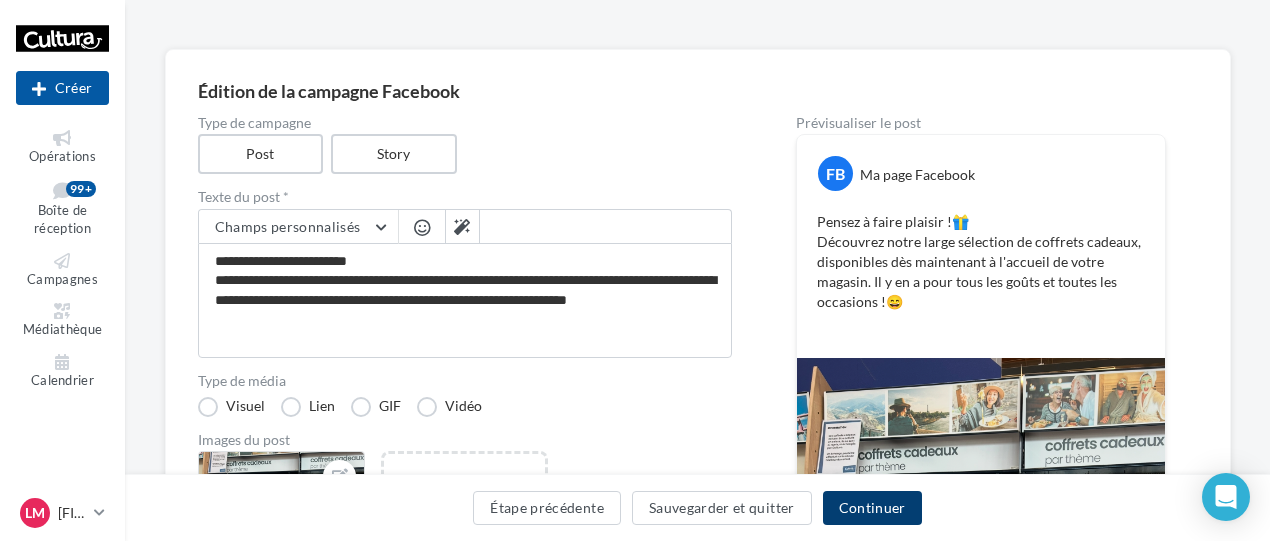 click on "Continuer" at bounding box center (872, 508) 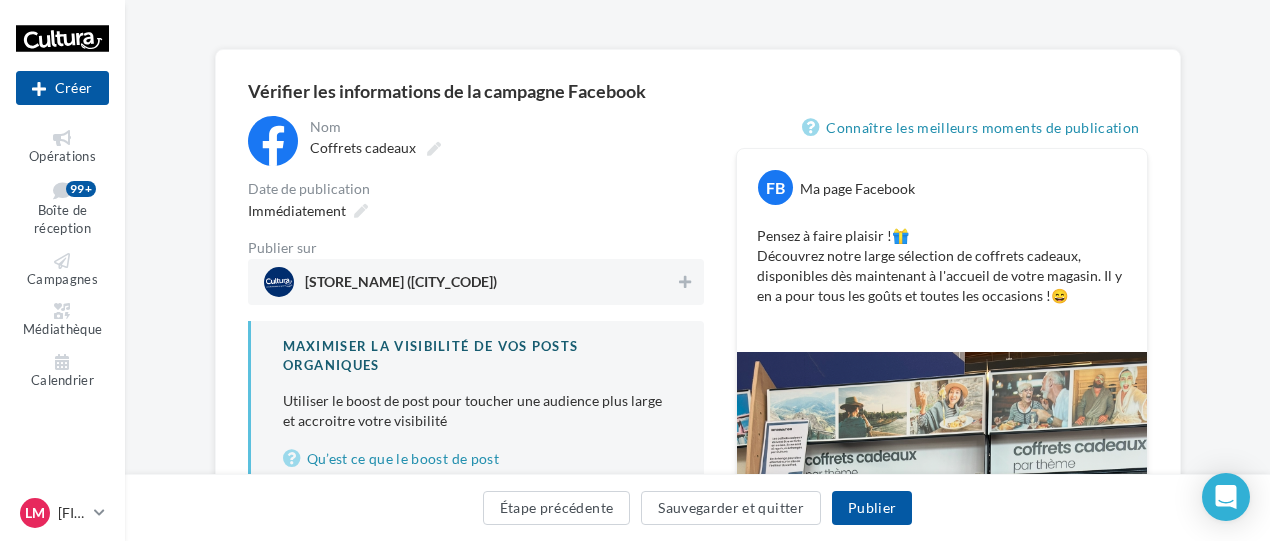 click on "[STORE_NAME] ([CITY_CODE])" at bounding box center [401, 286] 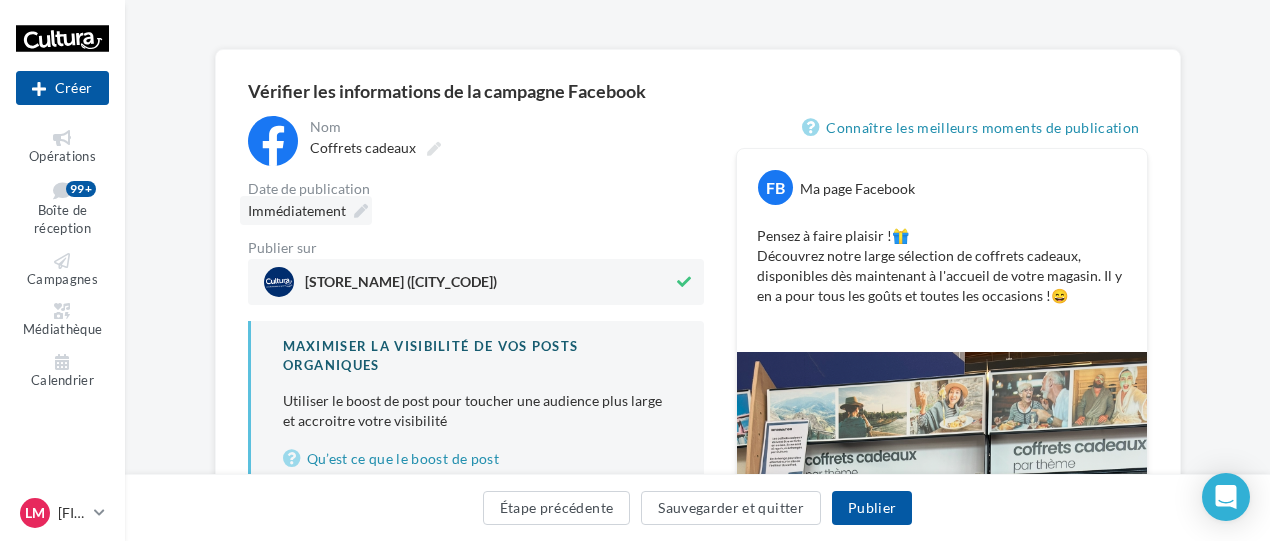 click on "Immédiatement" at bounding box center (306, 210) 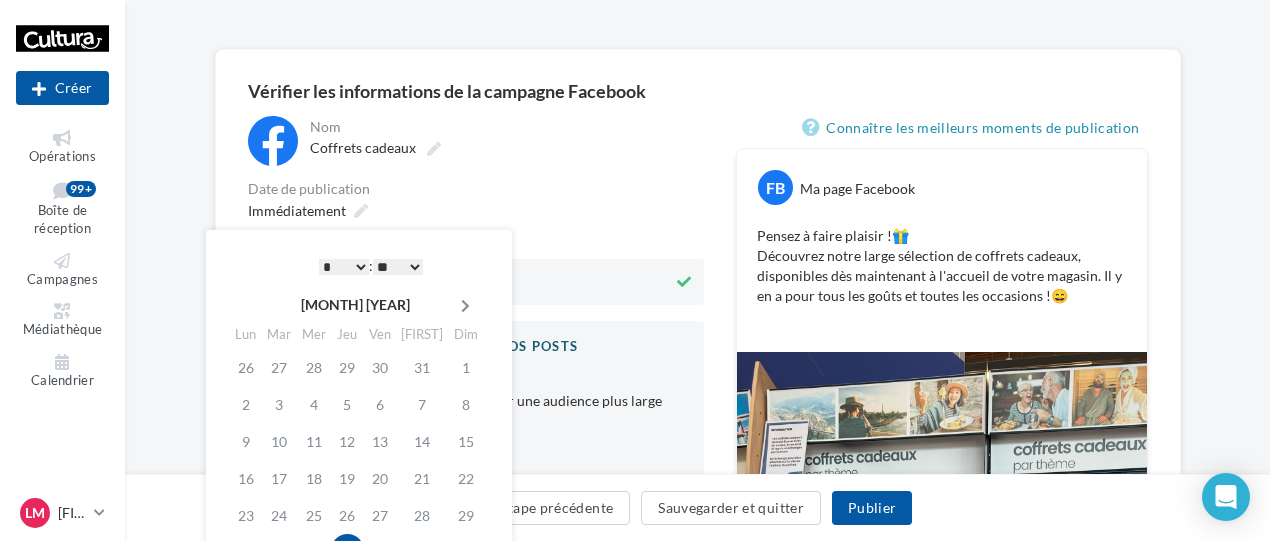 click at bounding box center [465, 306] 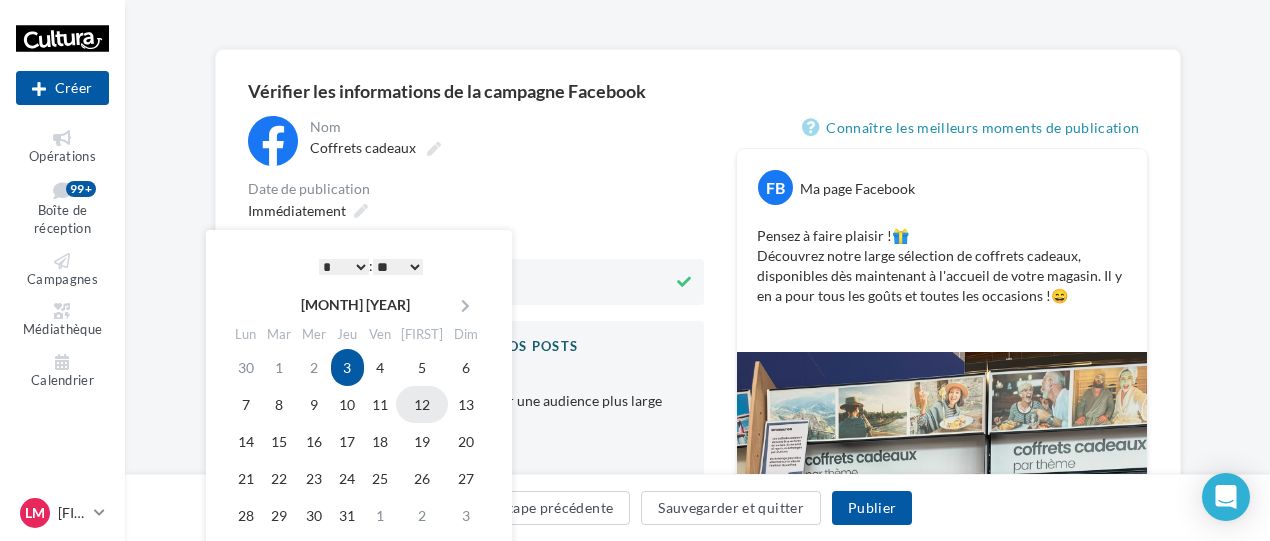 click on "12" at bounding box center [422, 367] 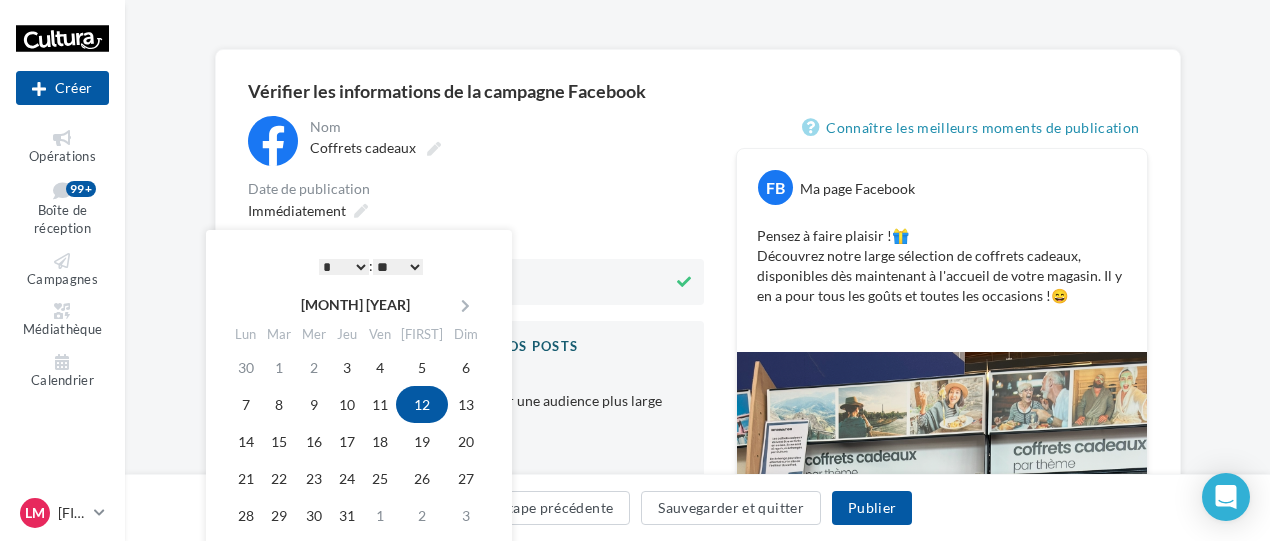 click on "* * * * * * * * * * ** ** ** ** ** ** ** ** ** ** ** ** ** **" at bounding box center (344, 267) 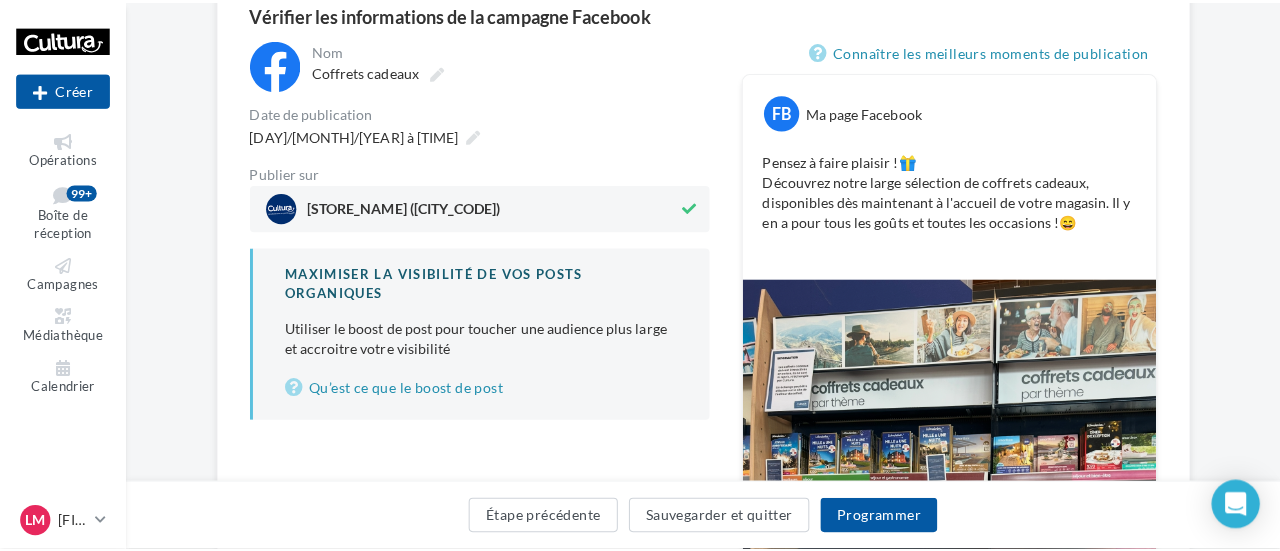scroll, scrollTop: 194, scrollLeft: 0, axis: vertical 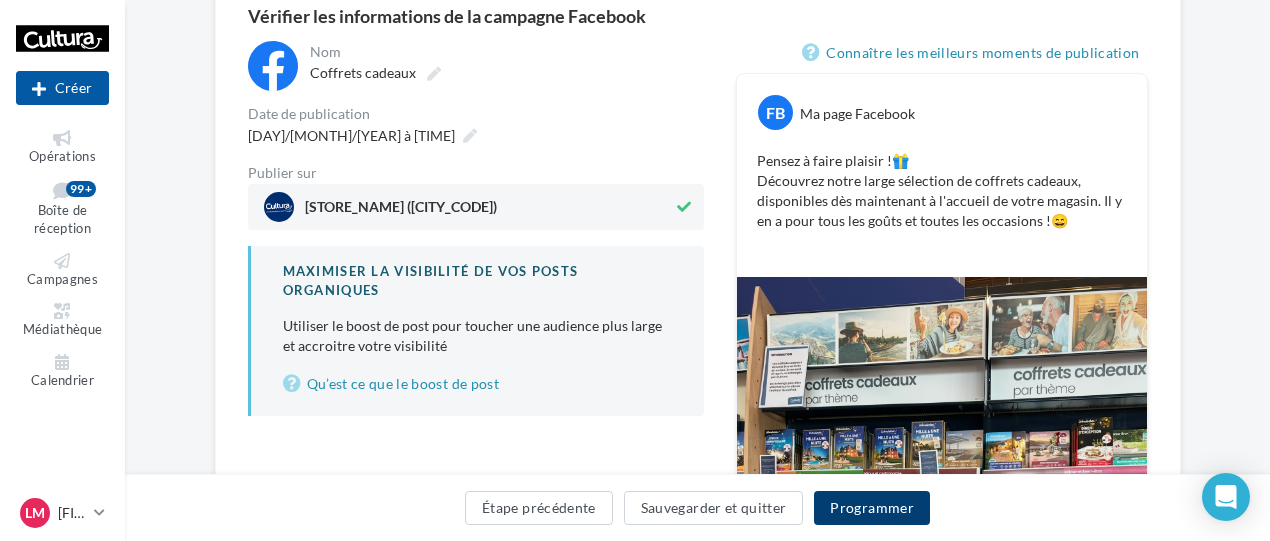 click on "Programmer" at bounding box center [872, 508] 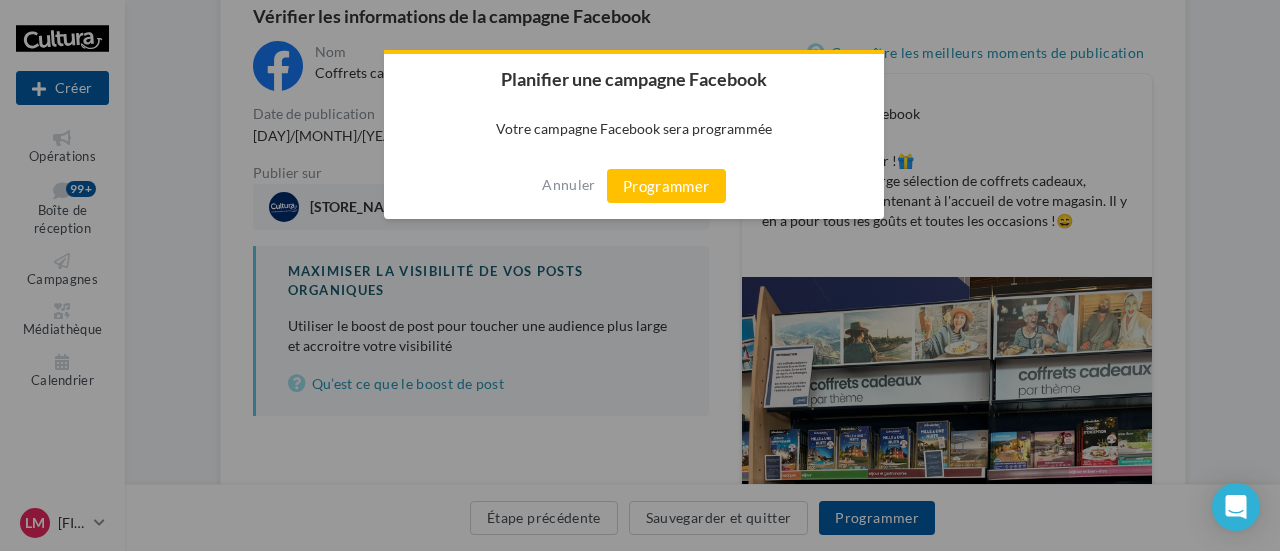 click on "Annuler
Programmer" at bounding box center (634, 186) 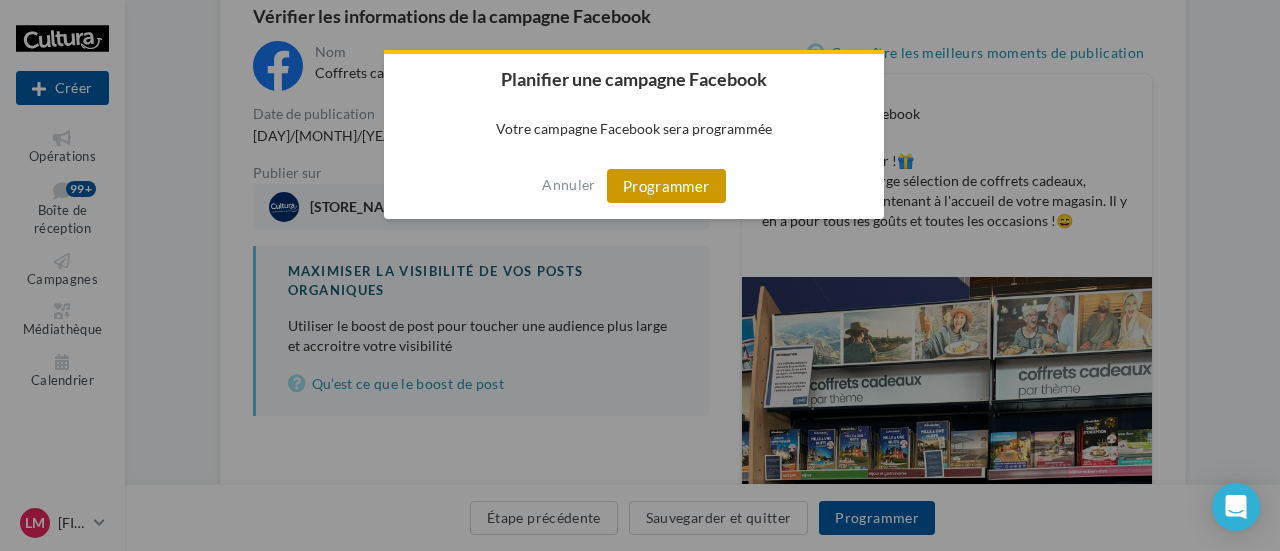 drag, startPoint x: 656, startPoint y: 182, endPoint x: 624, endPoint y: 181, distance: 32.01562 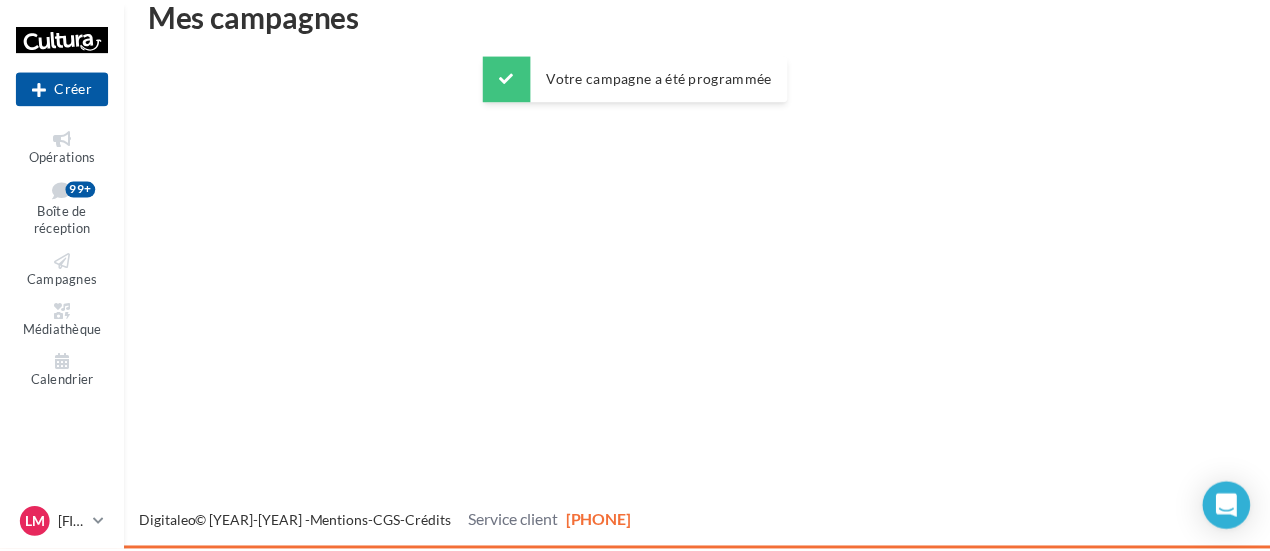 scroll, scrollTop: 32, scrollLeft: 0, axis: vertical 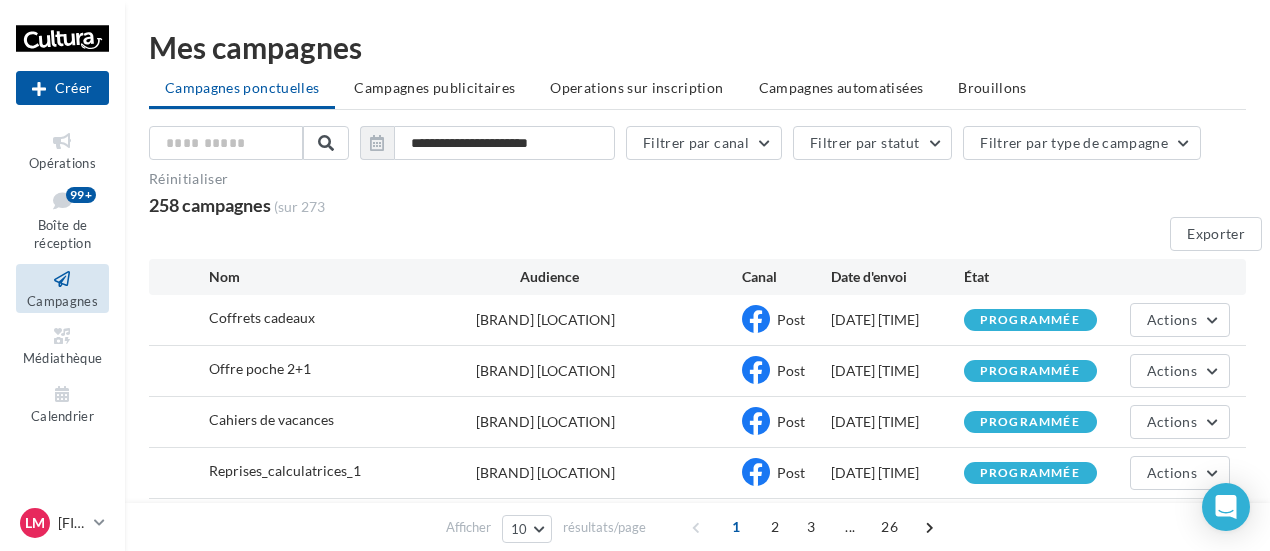 click on "**********" at bounding box center [697, 157] 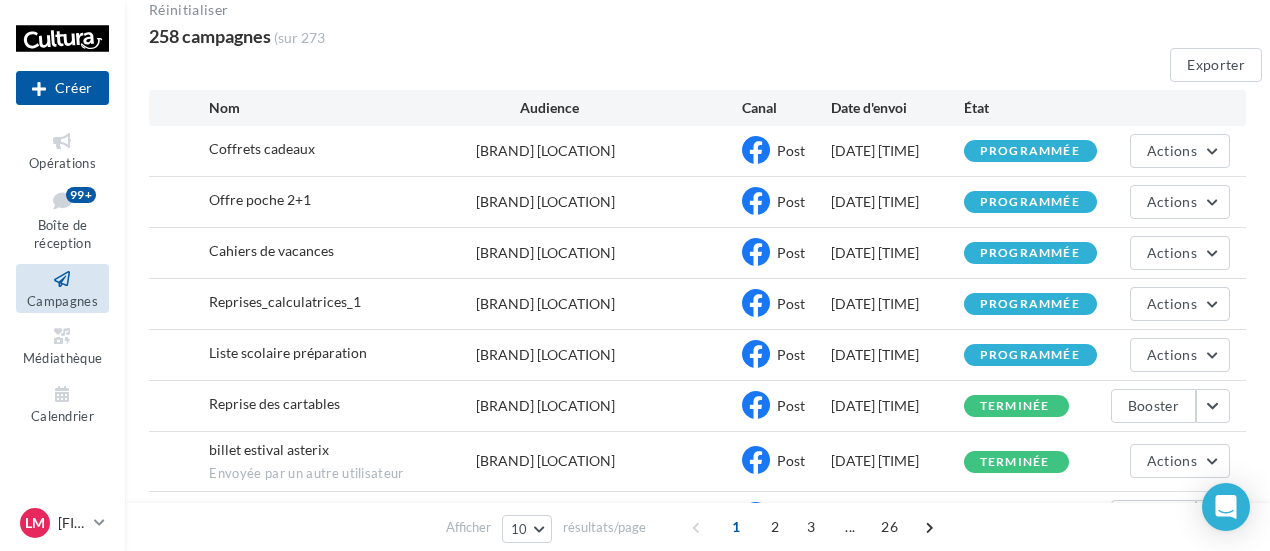 scroll, scrollTop: 173, scrollLeft: 0, axis: vertical 